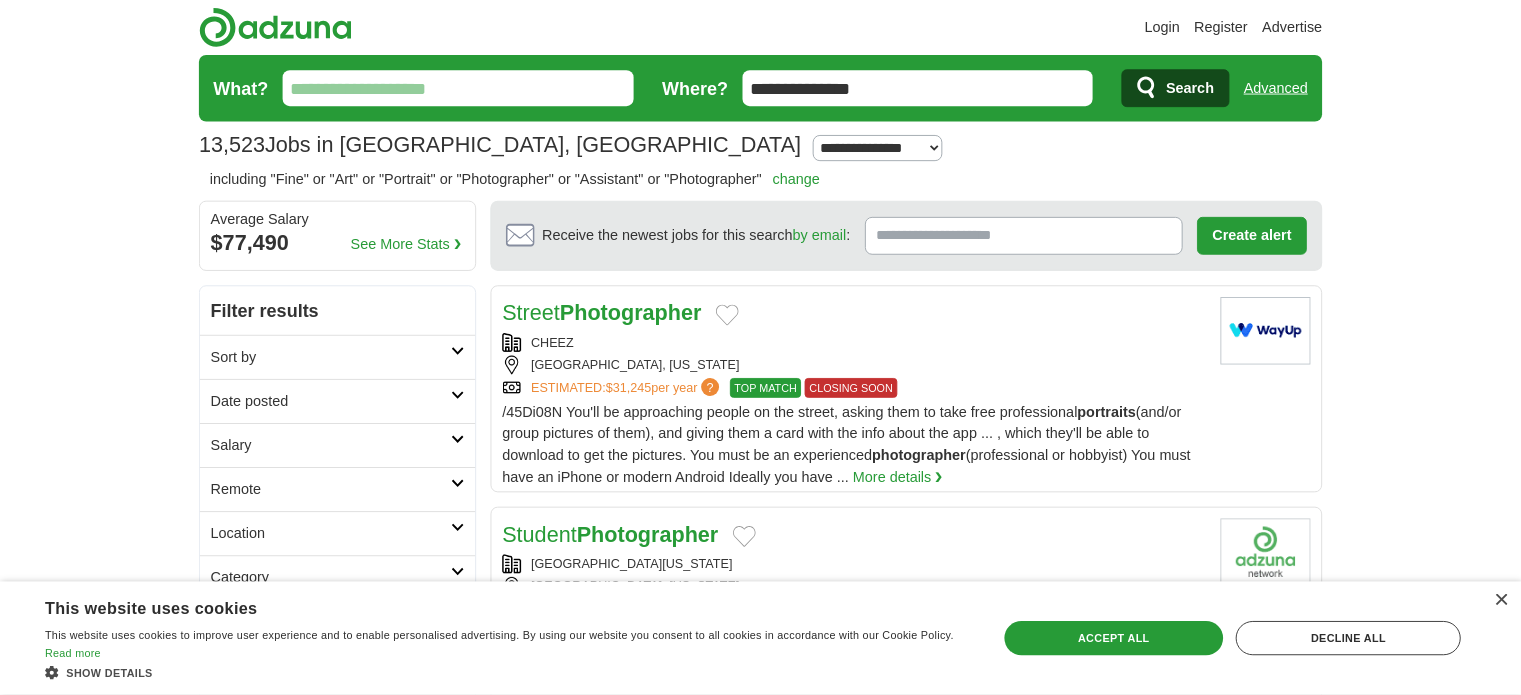 scroll, scrollTop: 0, scrollLeft: 0, axis: both 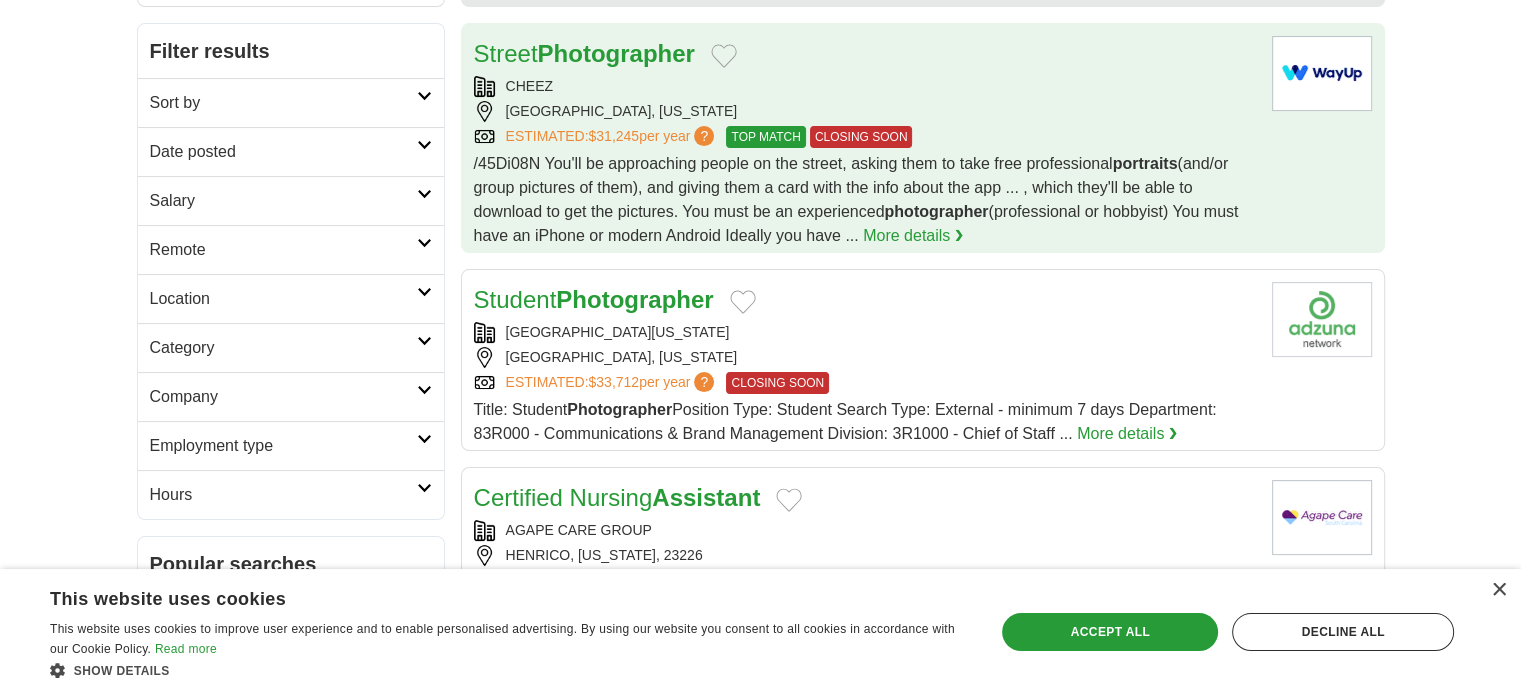 click on "CHEEZ" at bounding box center [865, 86] 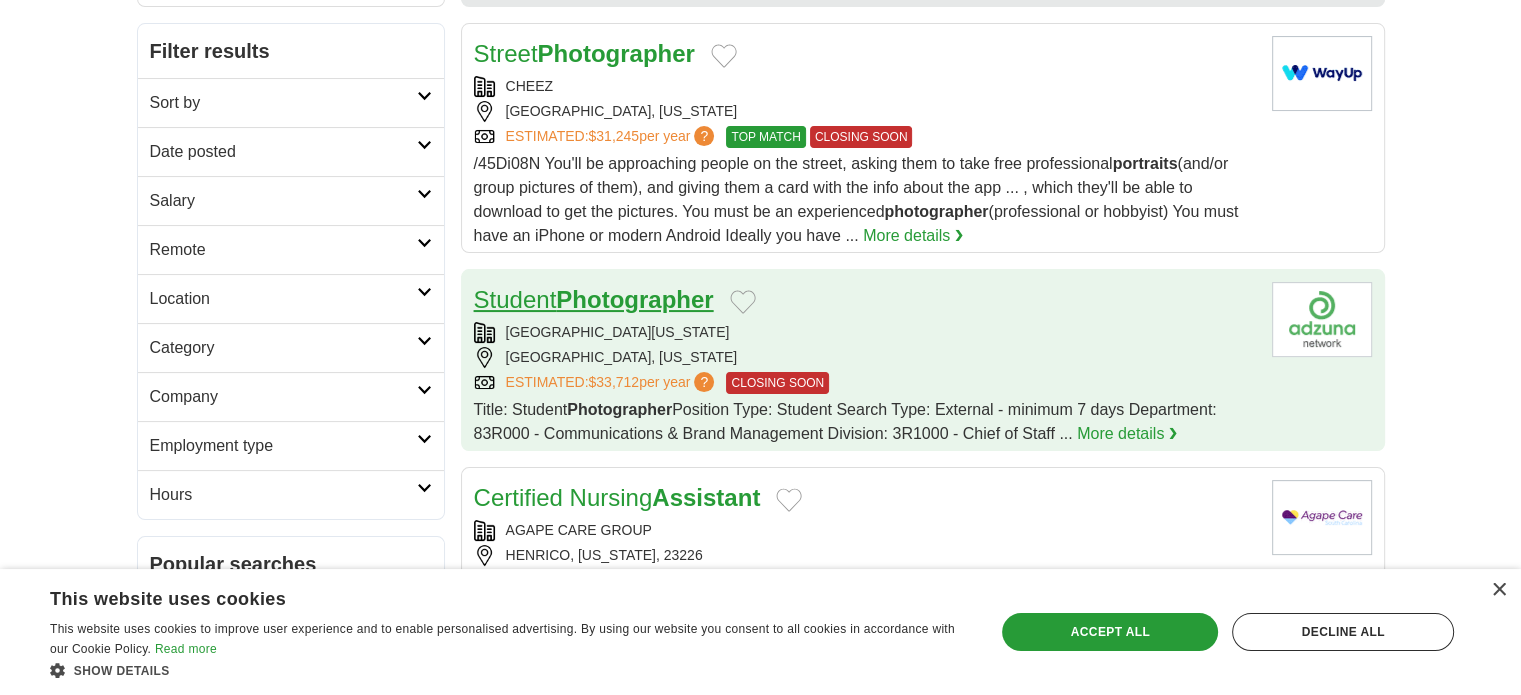 click on "Photographer" at bounding box center (634, 299) 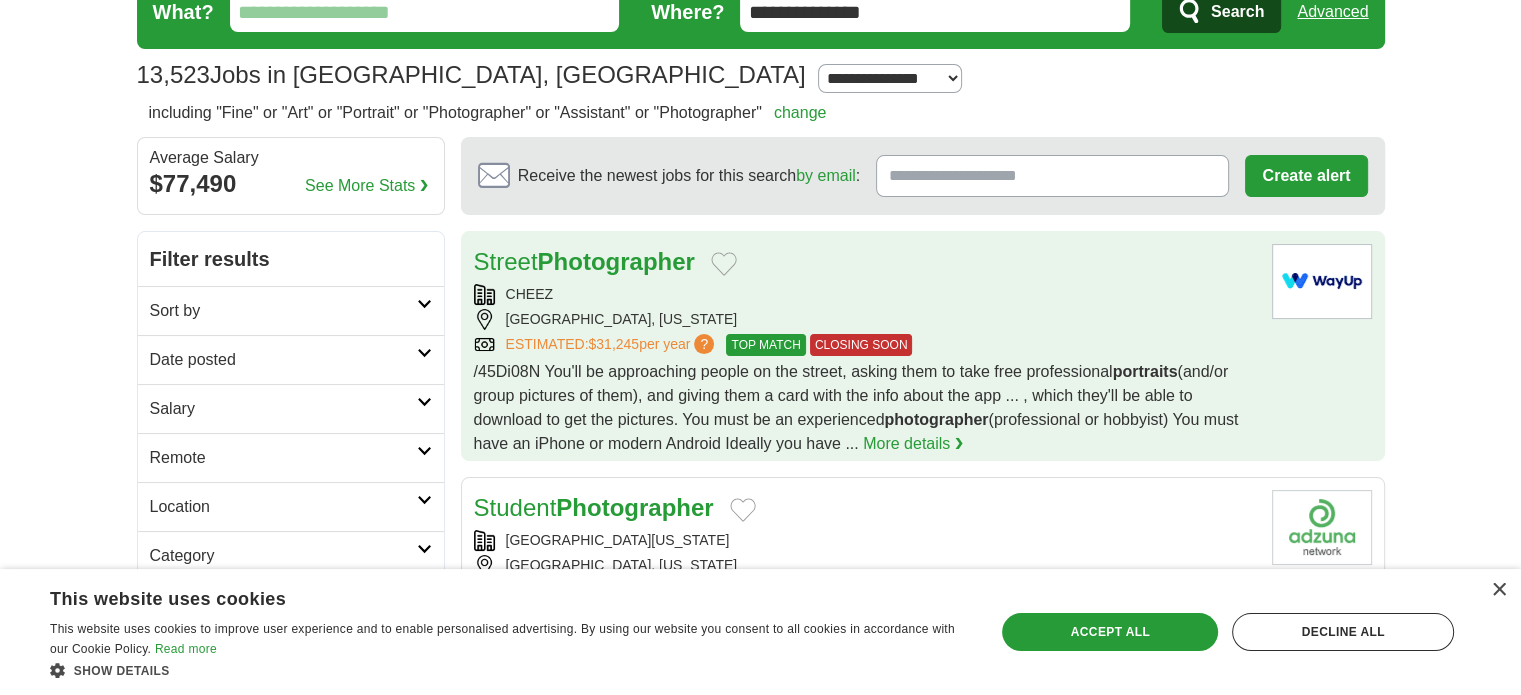 scroll, scrollTop: 74, scrollLeft: 0, axis: vertical 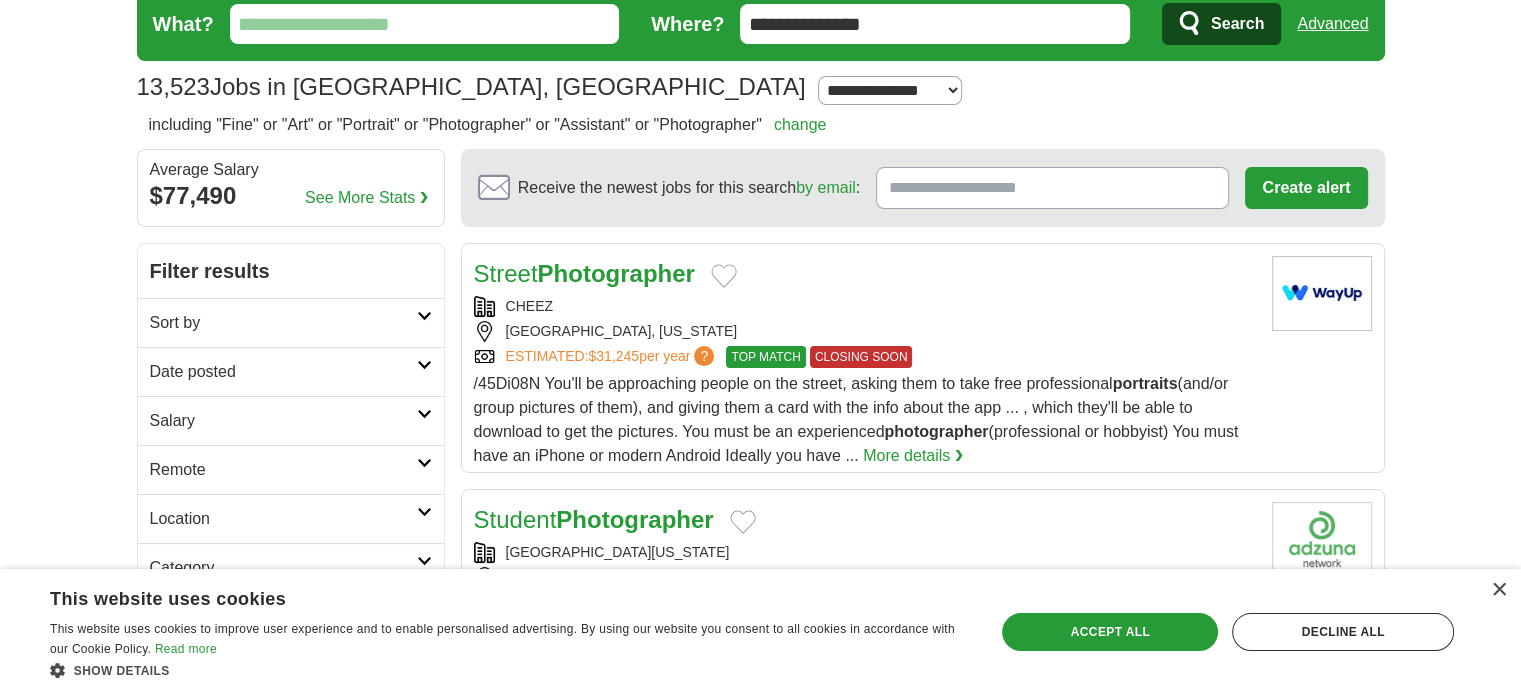 click on "Sort by" at bounding box center [283, 323] 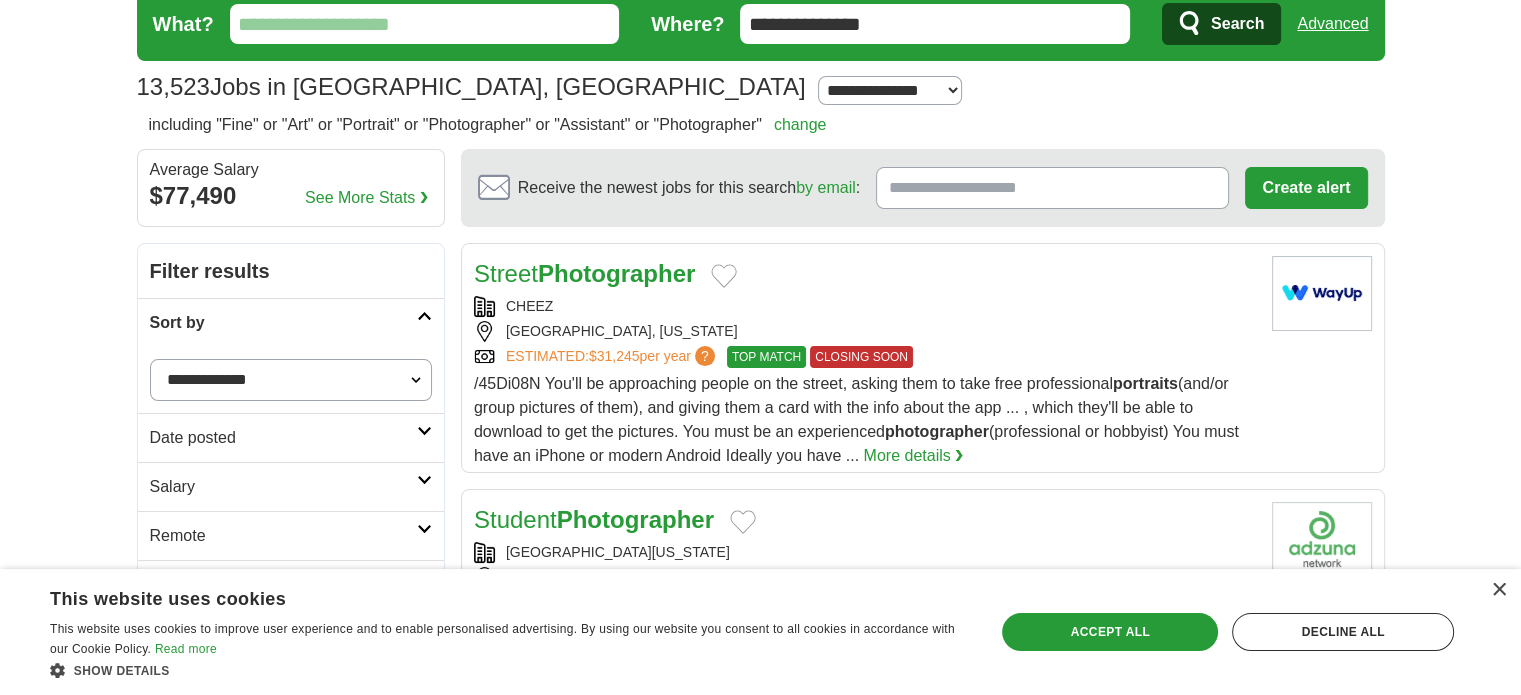 click on "Sort by" at bounding box center (291, 322) 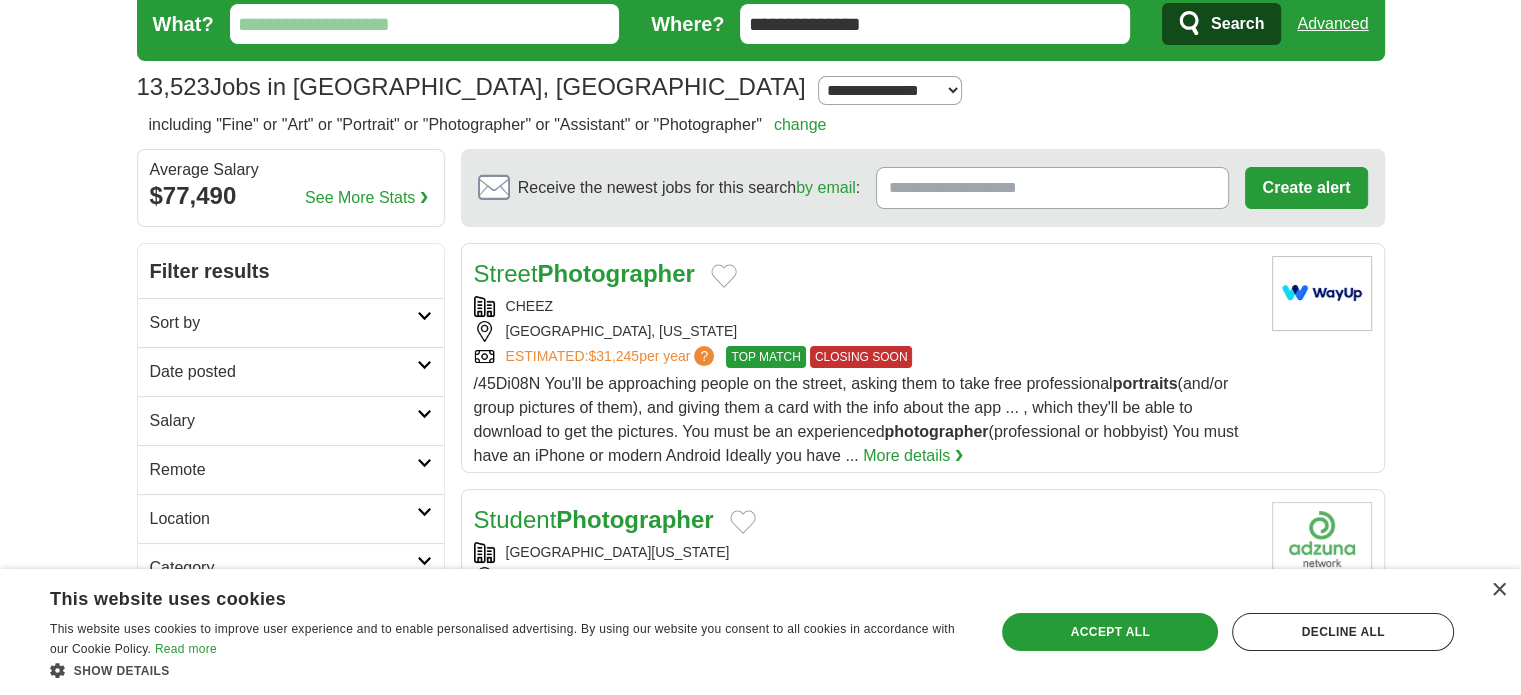 scroll, scrollTop: 0, scrollLeft: 0, axis: both 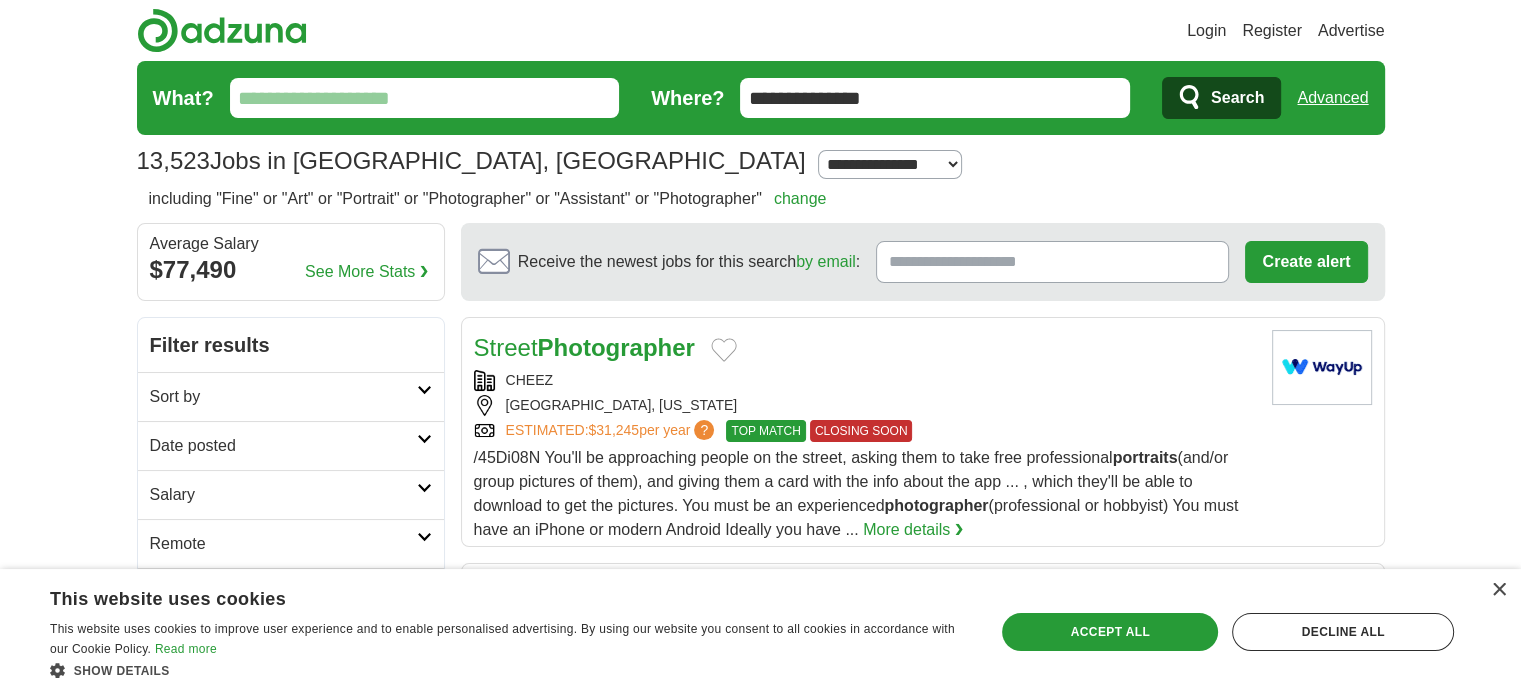 drag, startPoint x: 921, startPoint y: 90, endPoint x: 706, endPoint y: 127, distance: 218.16049 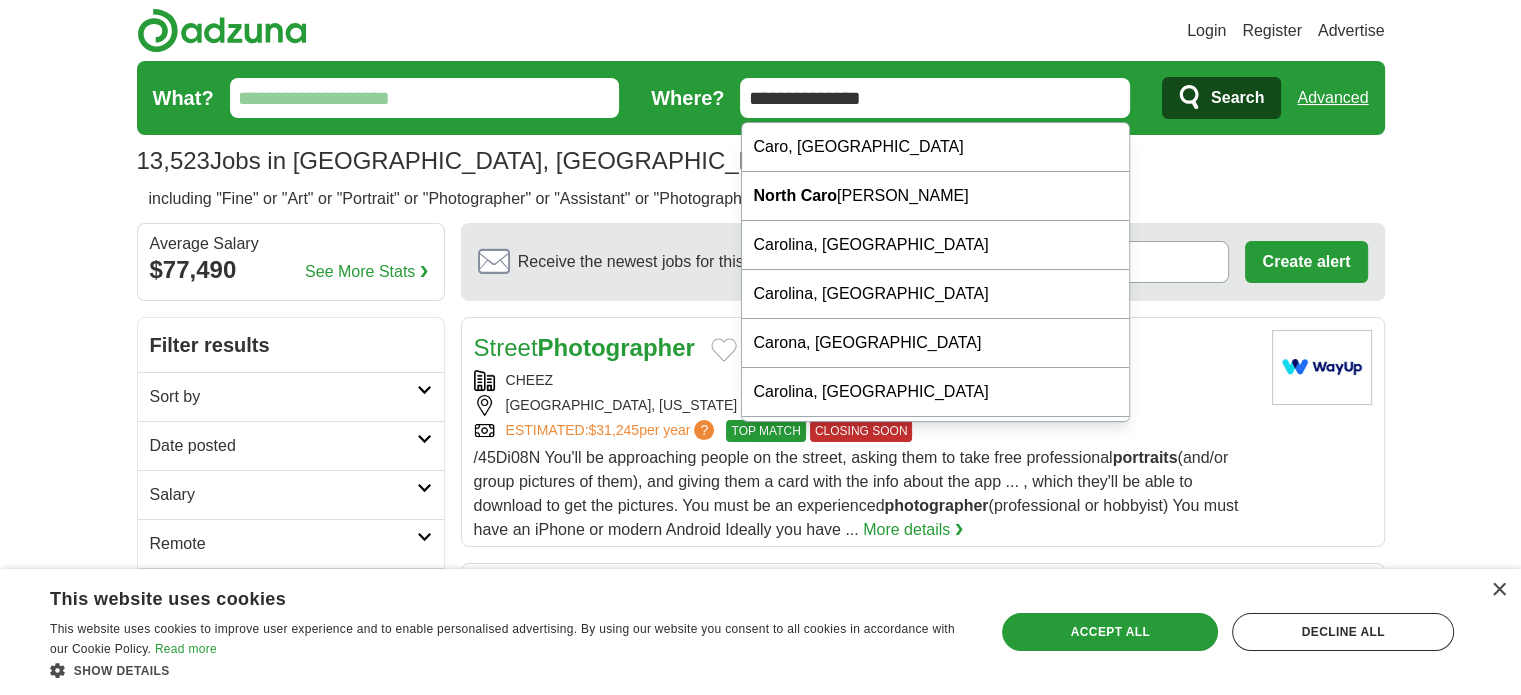 type on "**********" 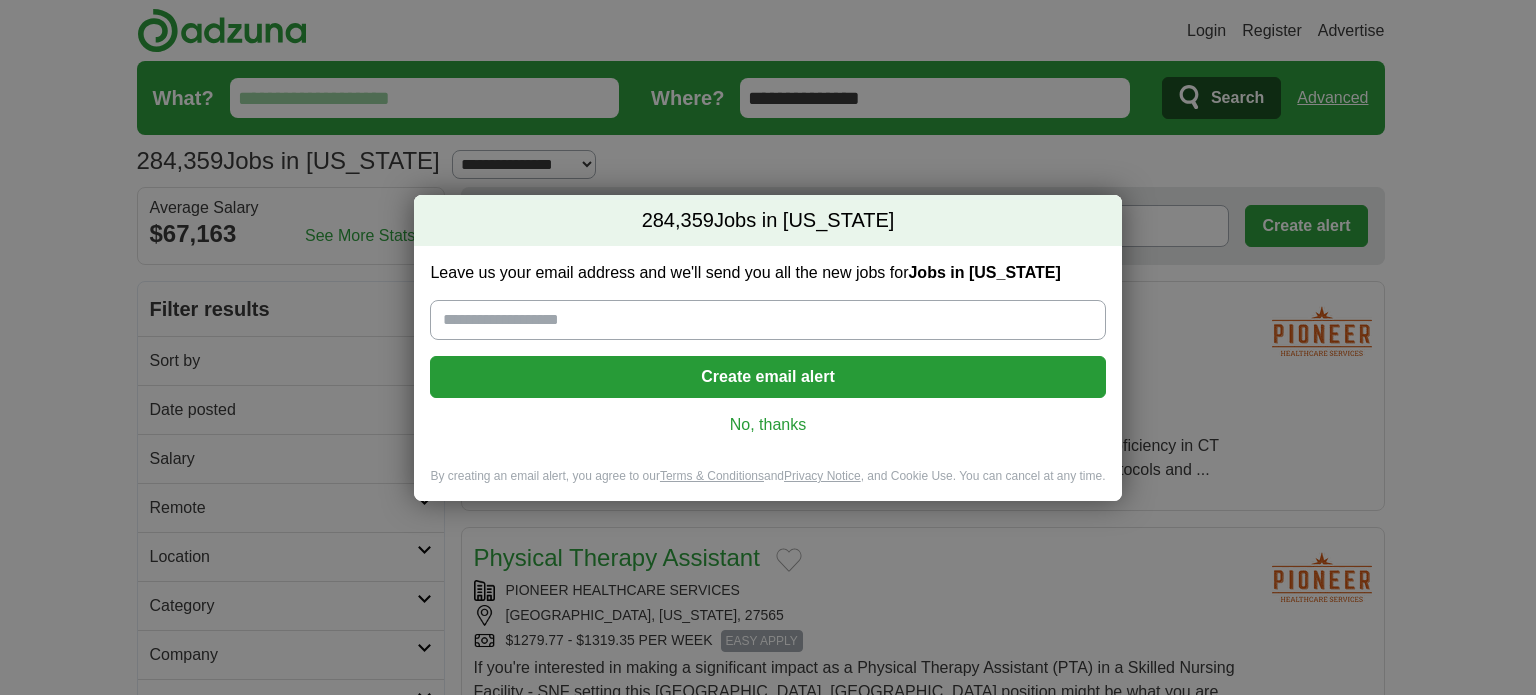 scroll, scrollTop: 0, scrollLeft: 0, axis: both 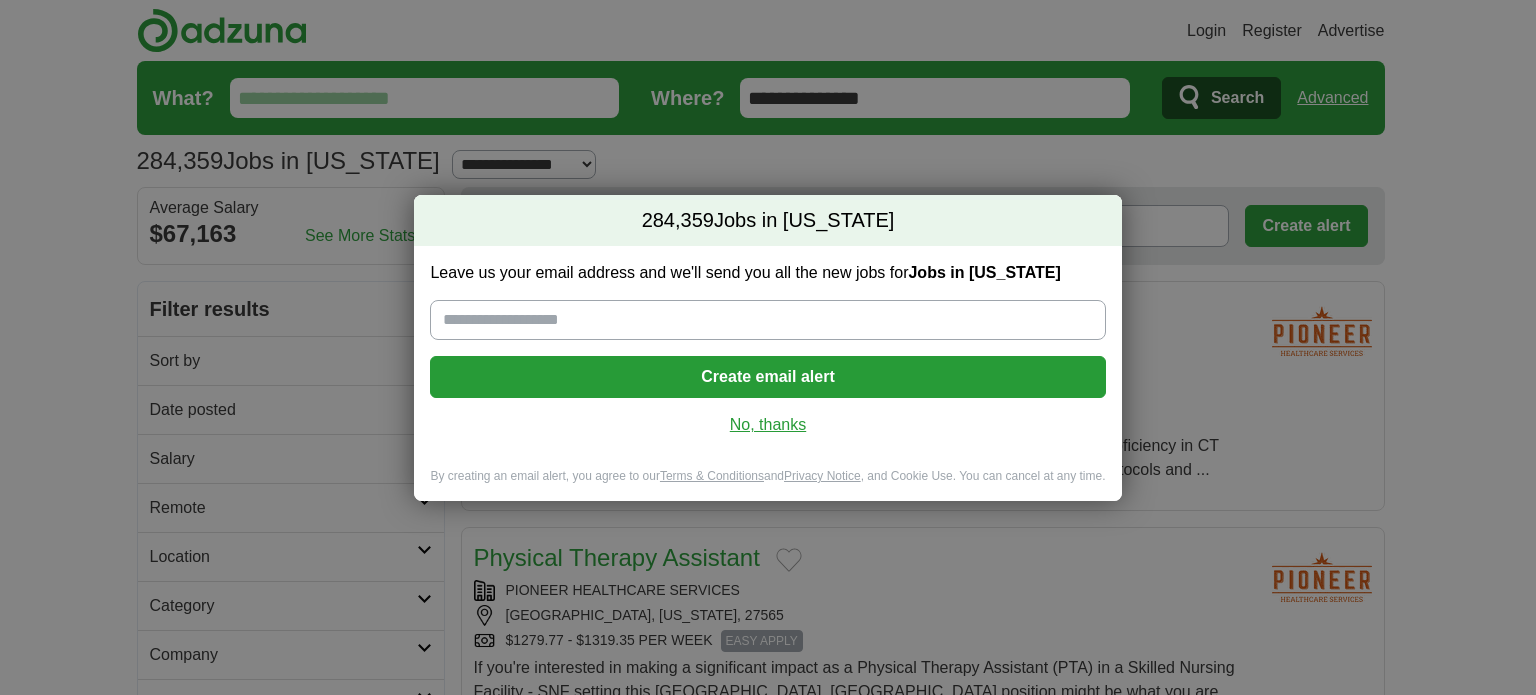 click on "No, thanks" at bounding box center [767, 425] 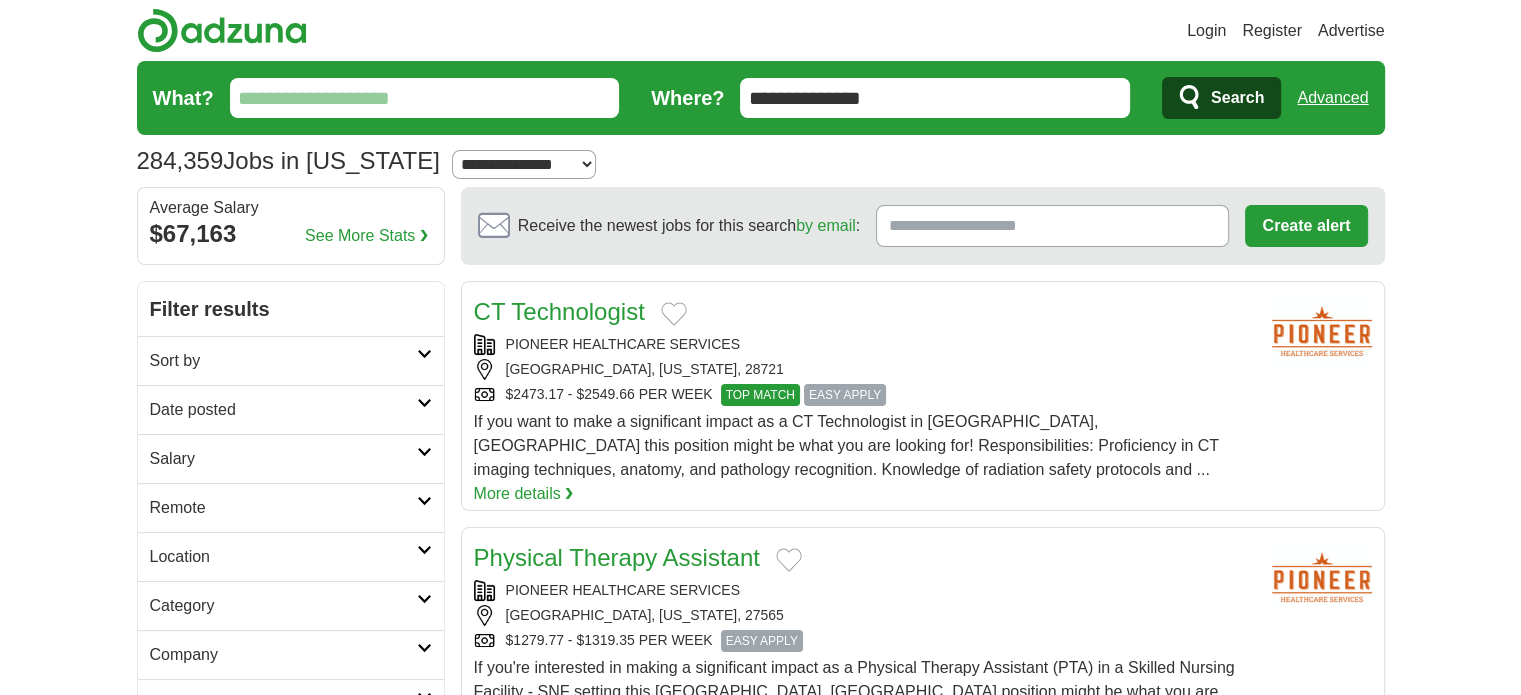 click on "What?" at bounding box center [425, 98] 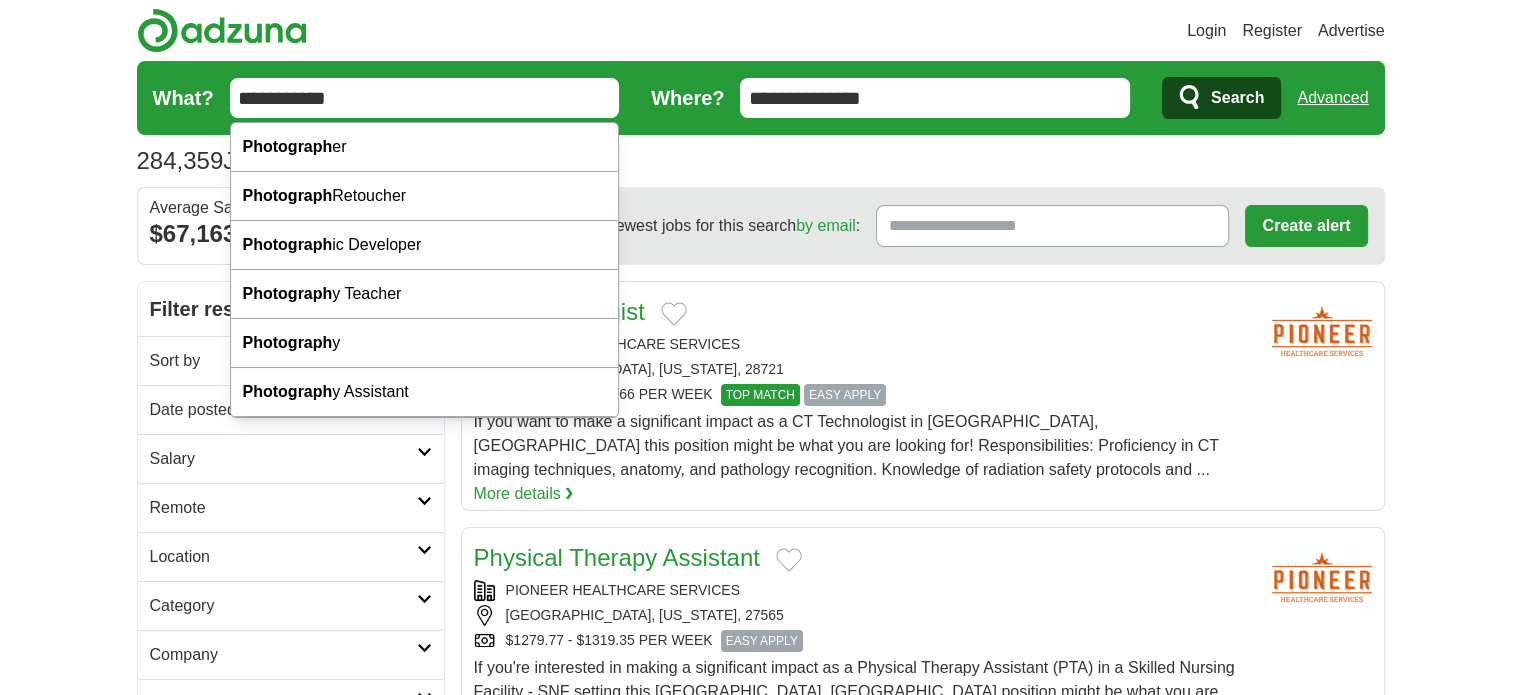 type on "**********" 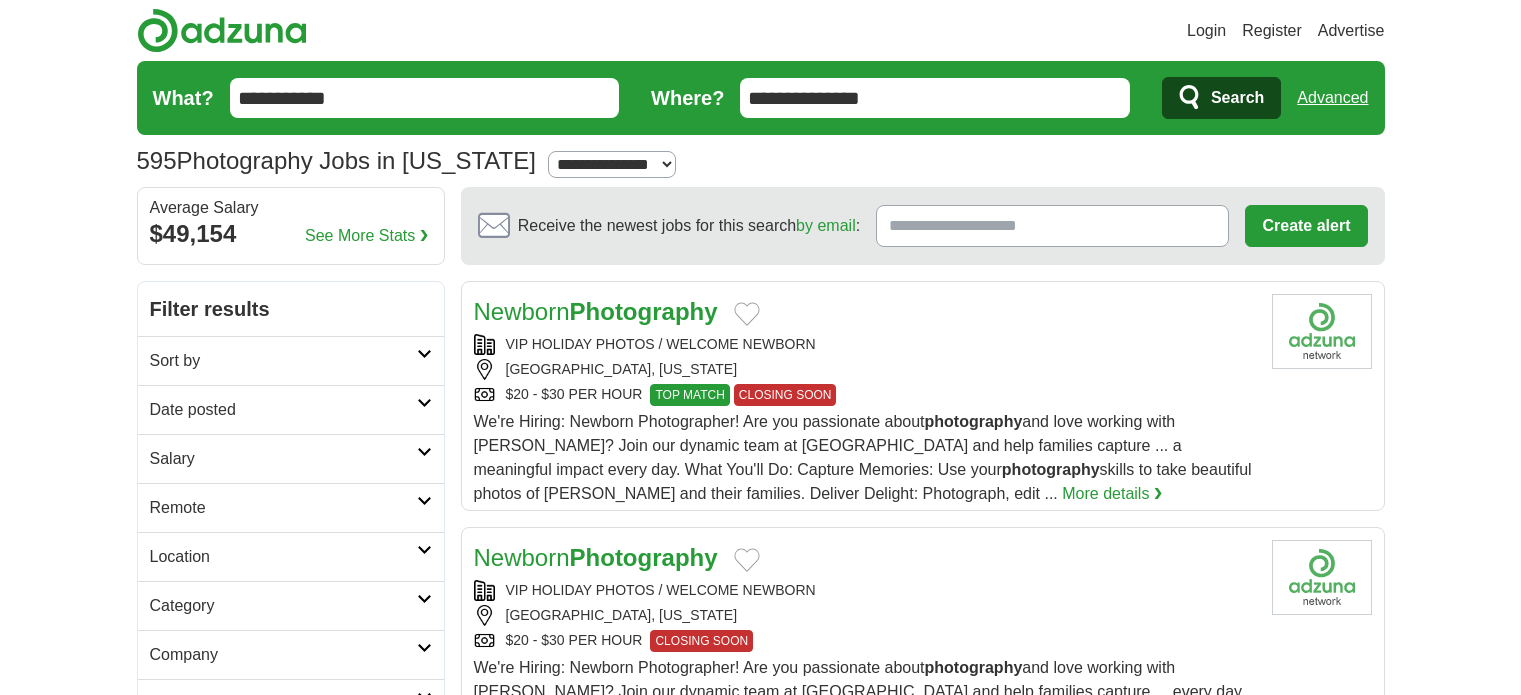 scroll, scrollTop: 0, scrollLeft: 0, axis: both 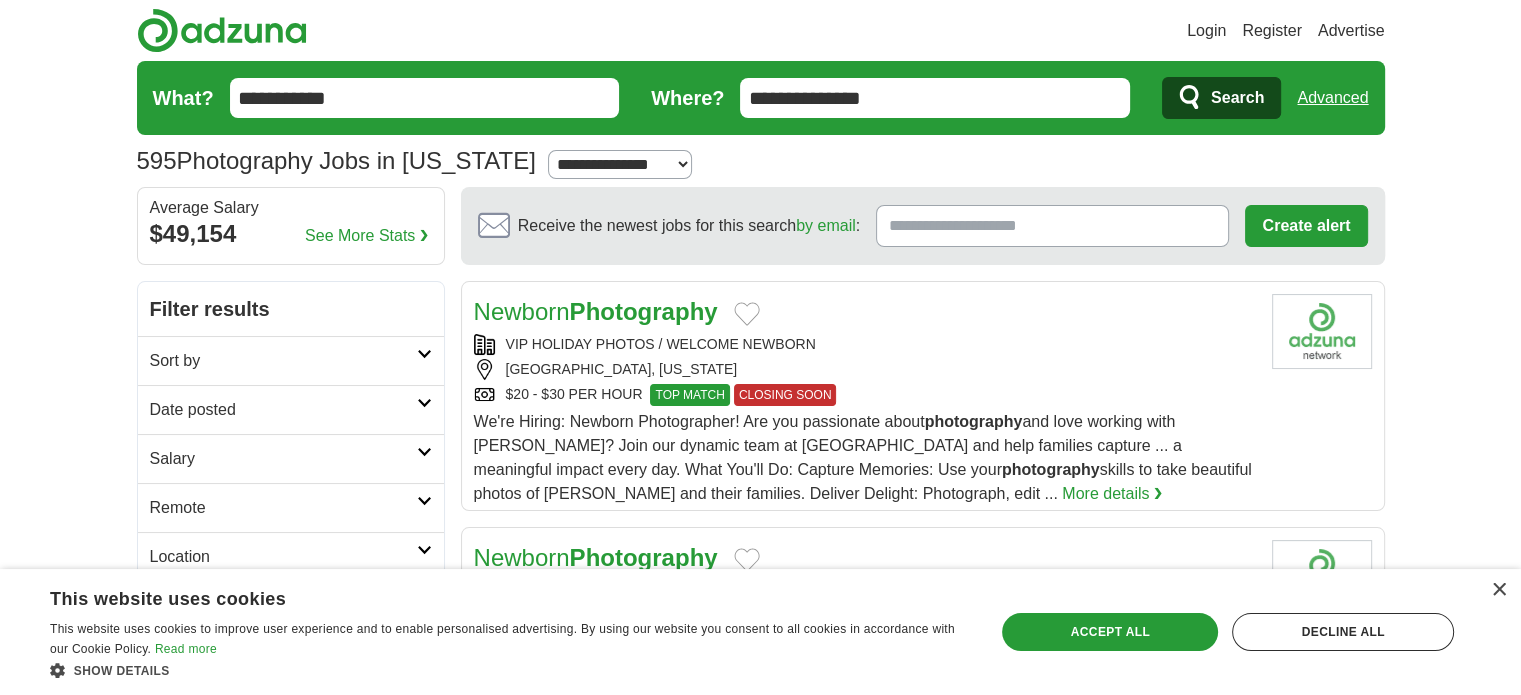 click at bounding box center (424, 501) 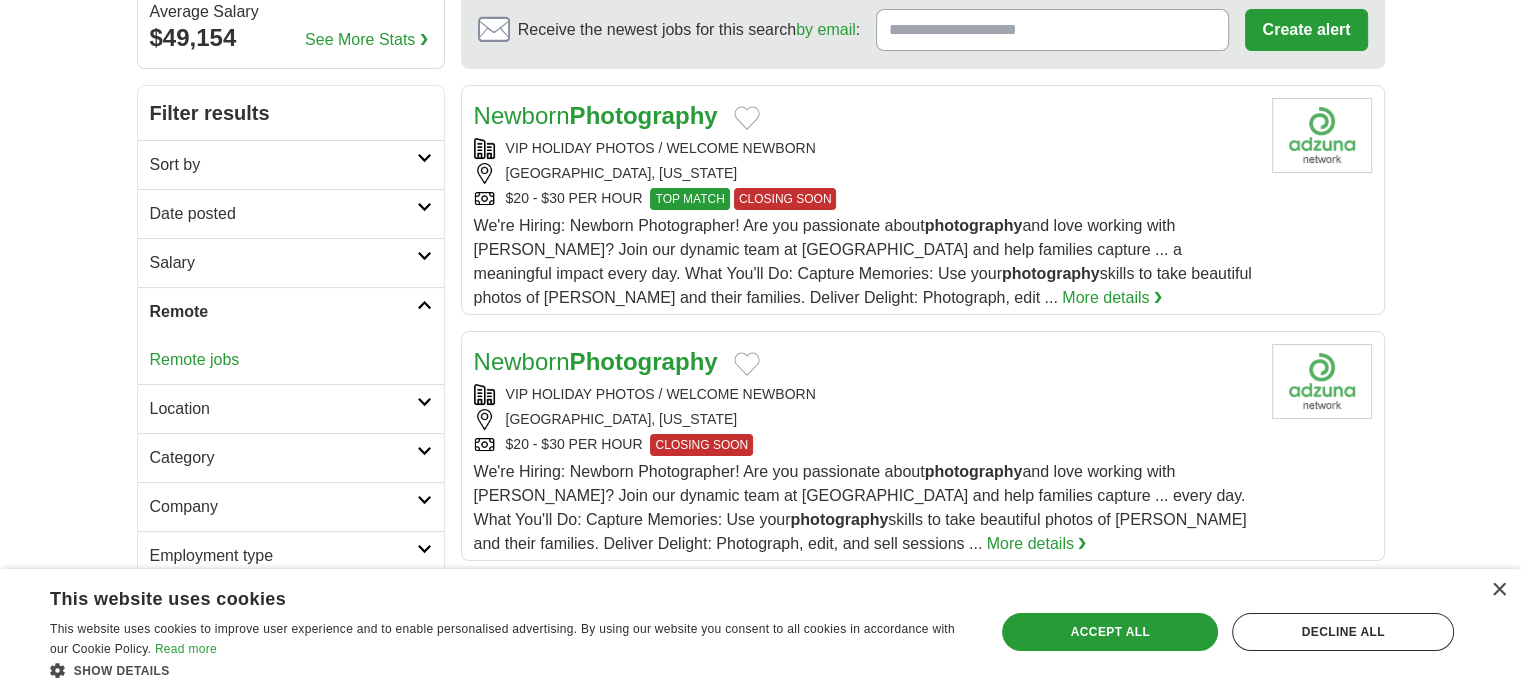 scroll, scrollTop: 208, scrollLeft: 0, axis: vertical 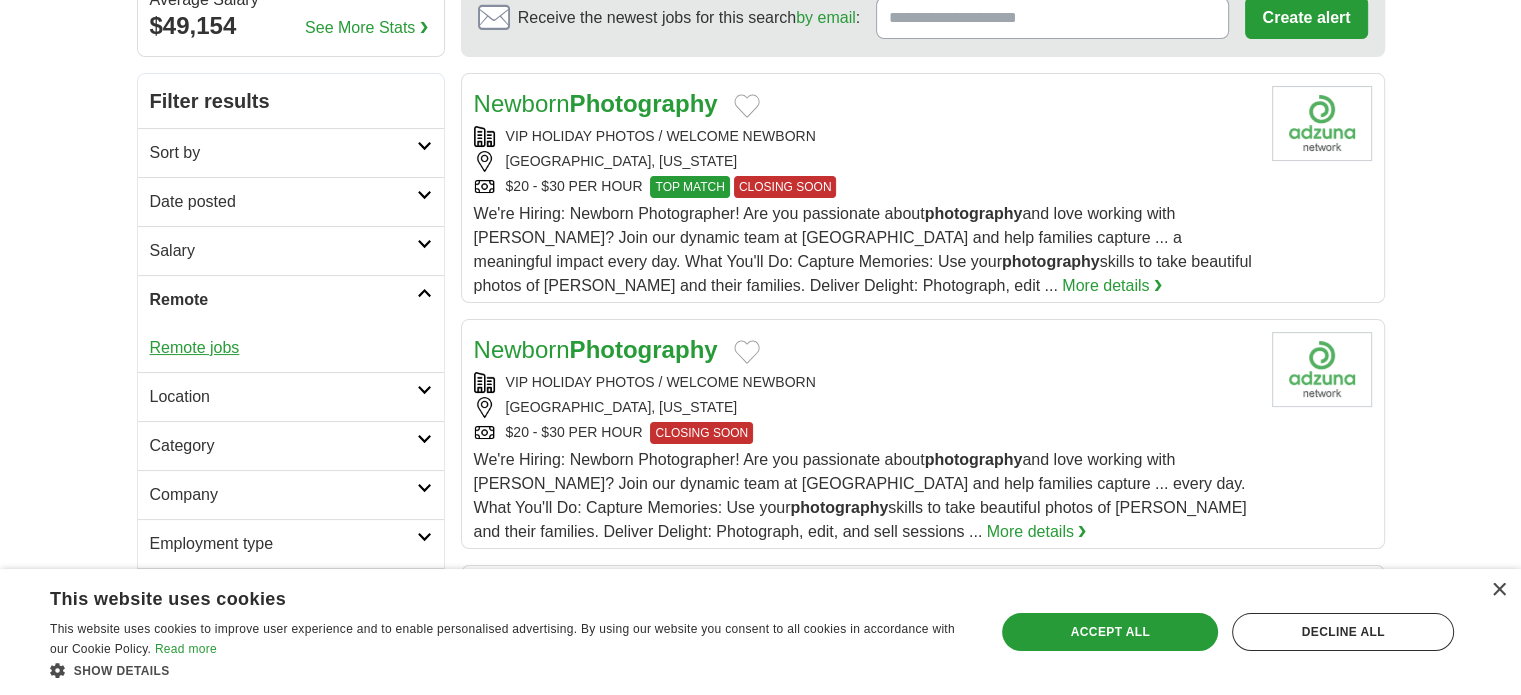 click on "Remote jobs" at bounding box center (195, 347) 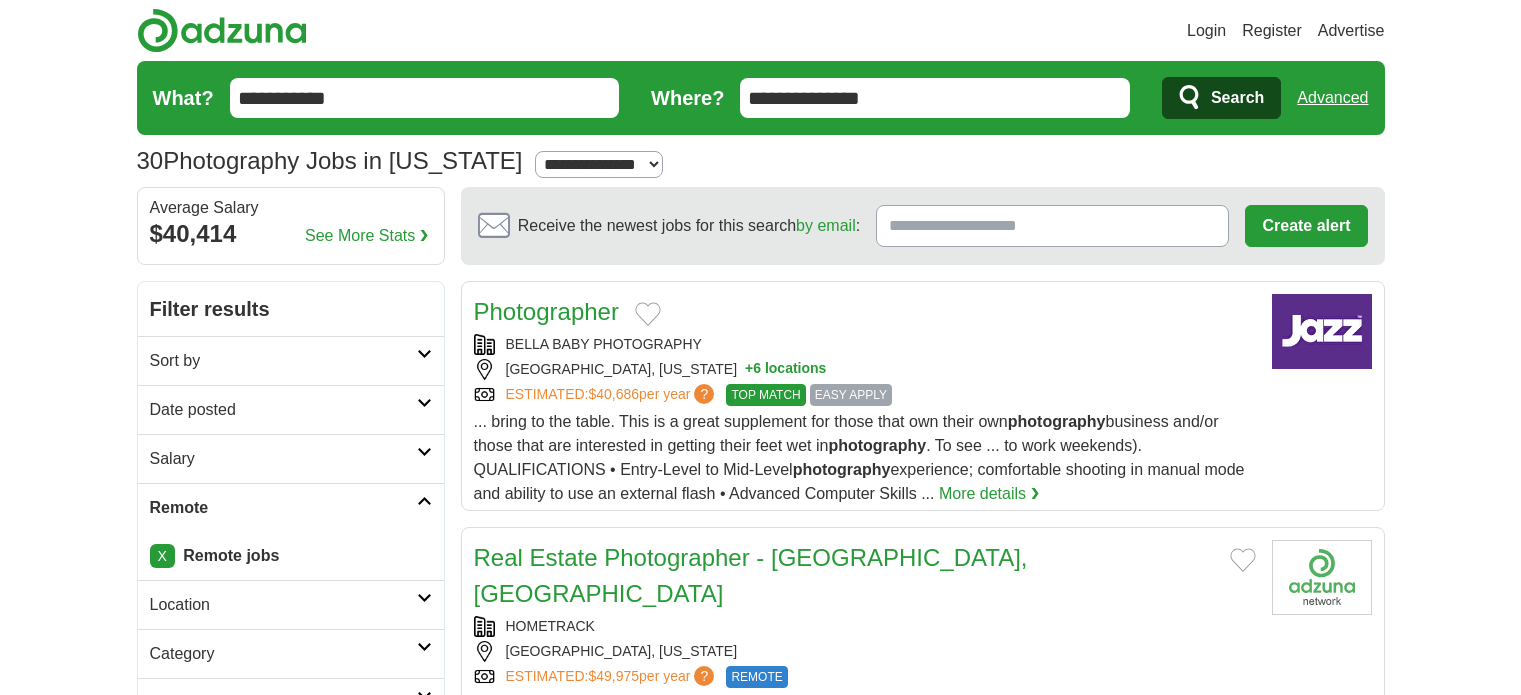 scroll, scrollTop: 0, scrollLeft: 0, axis: both 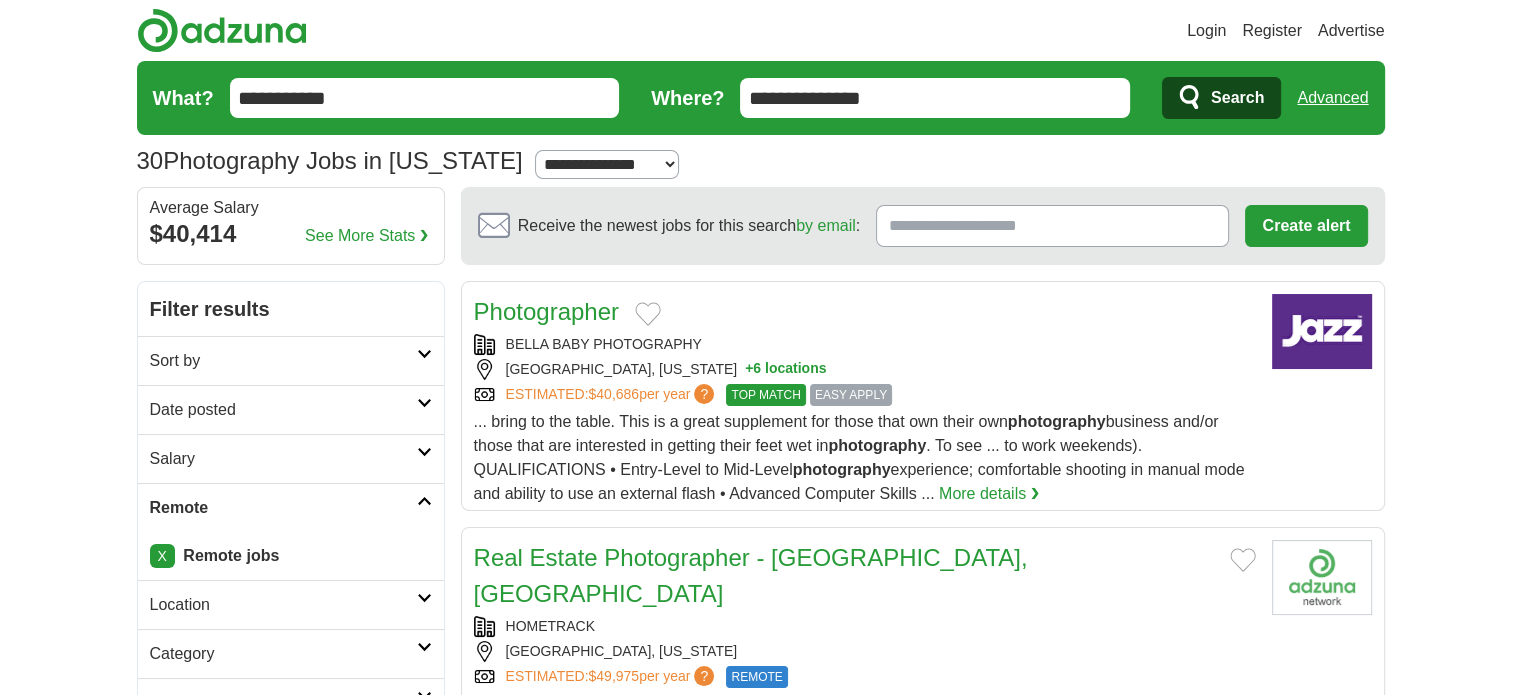 click at bounding box center [424, 452] 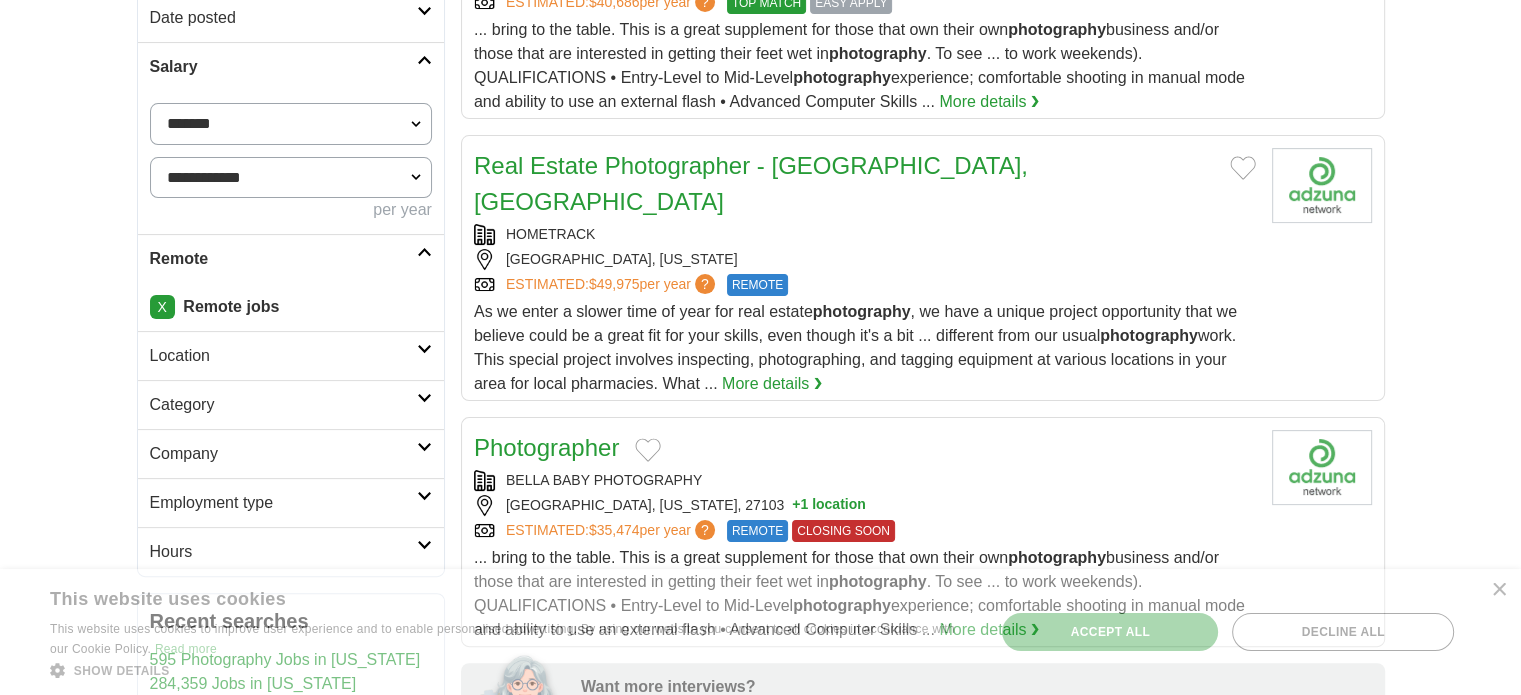 scroll, scrollTop: 511, scrollLeft: 0, axis: vertical 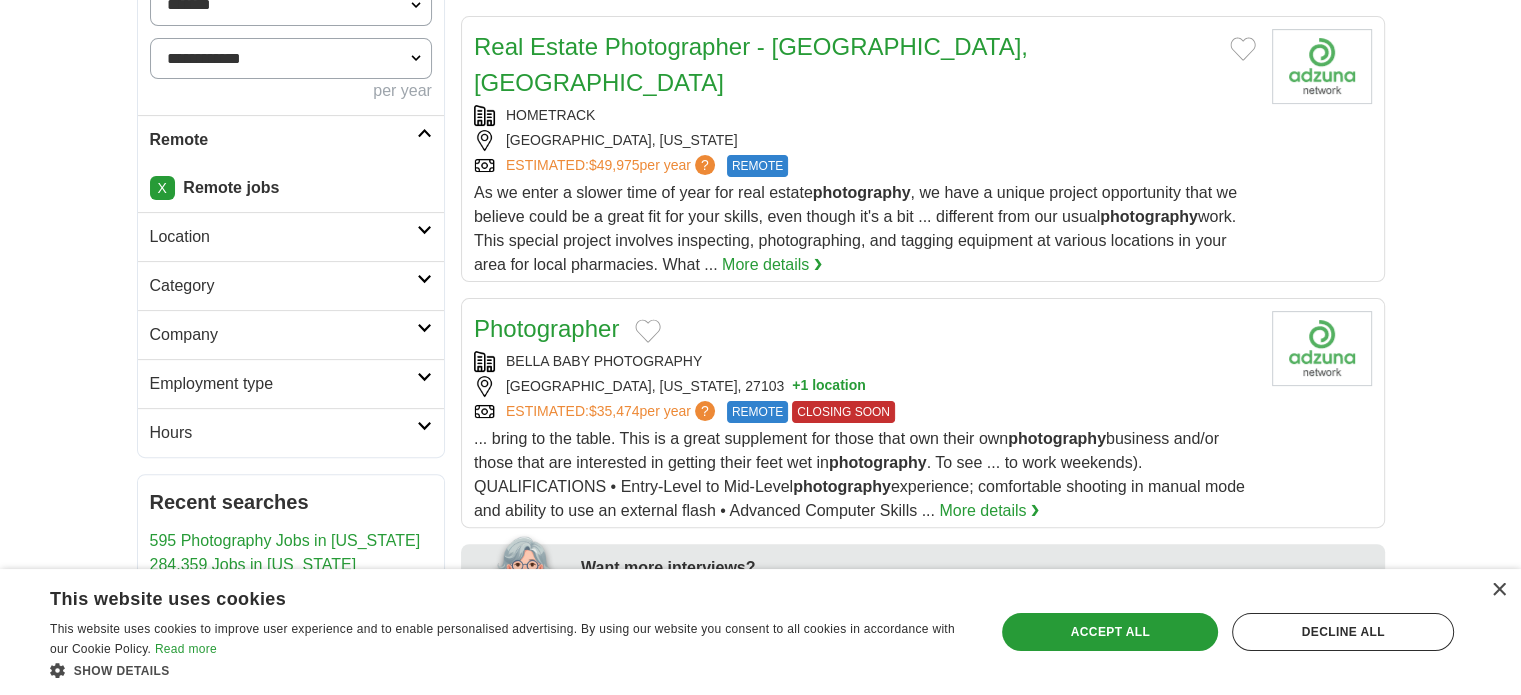 click at bounding box center [424, 328] 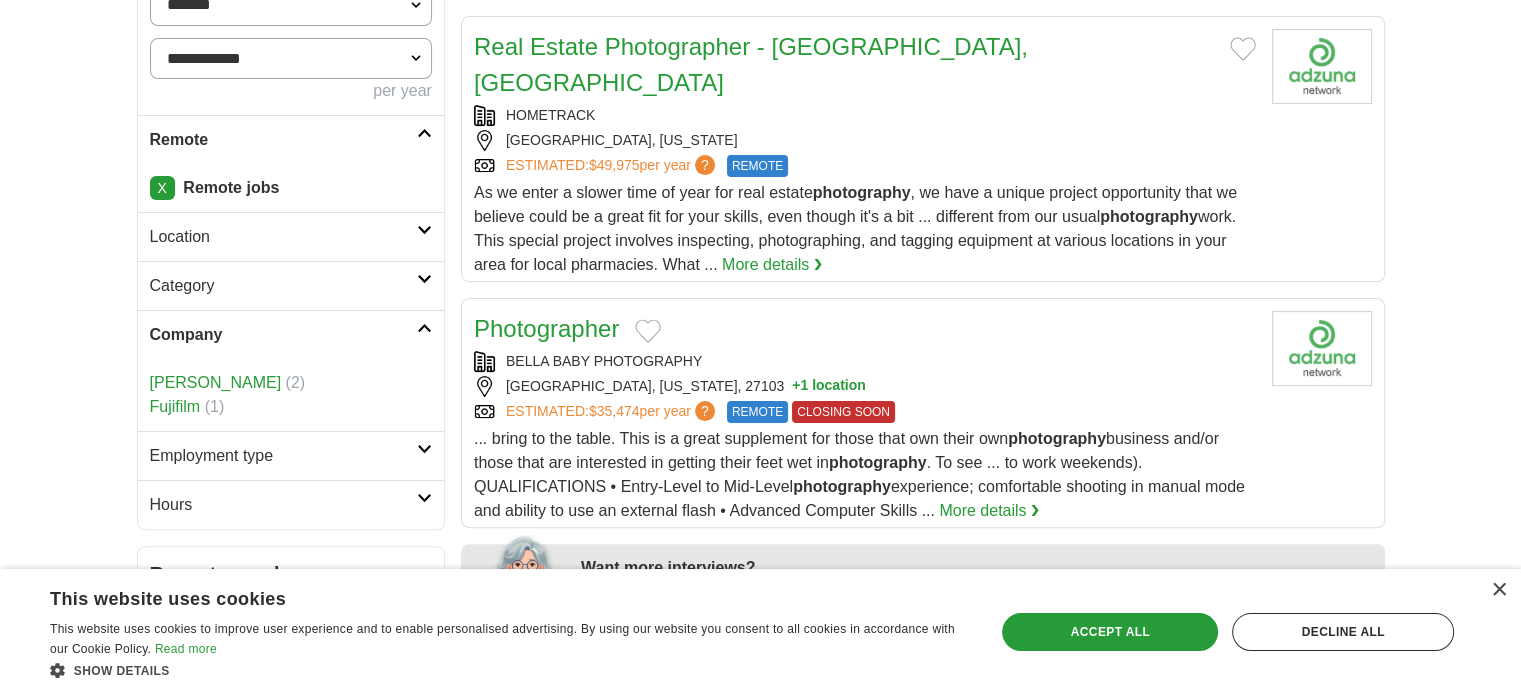 click at bounding box center (424, 328) 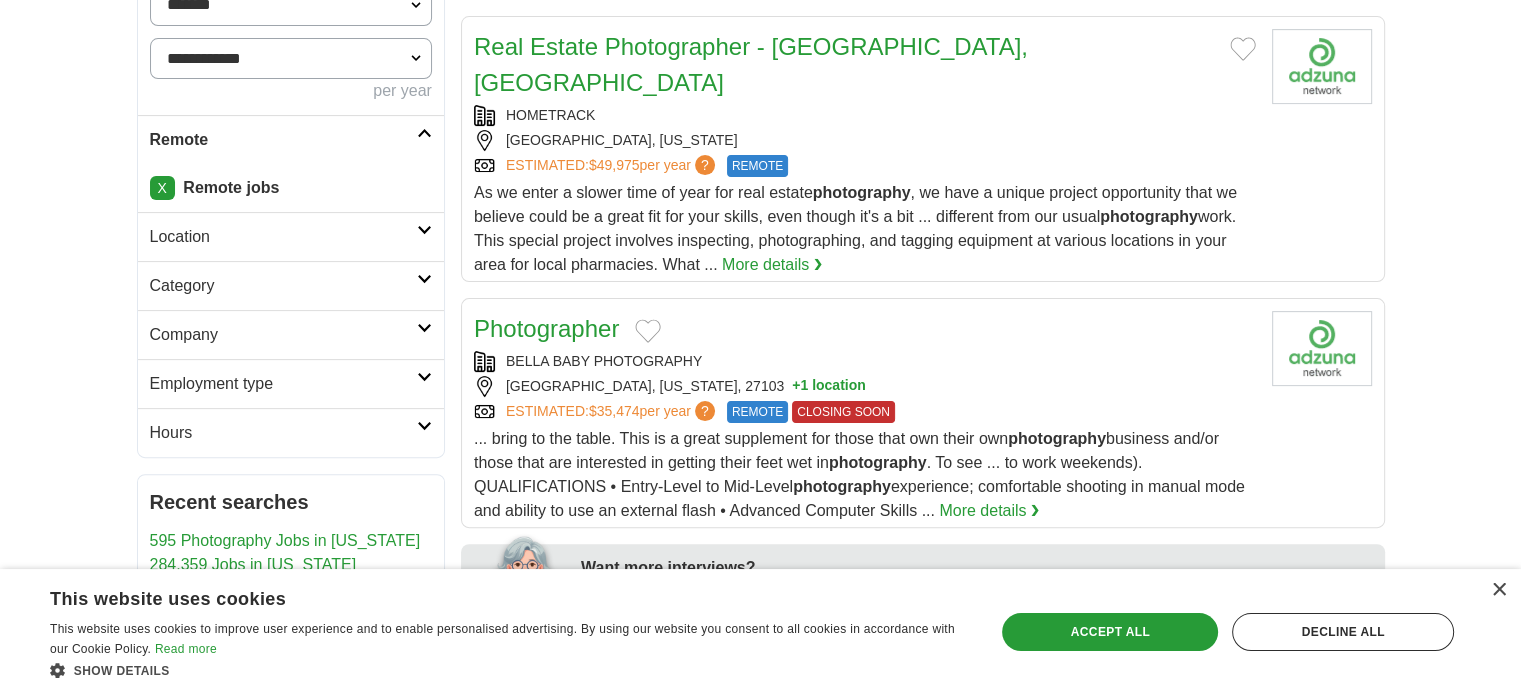click at bounding box center (424, 426) 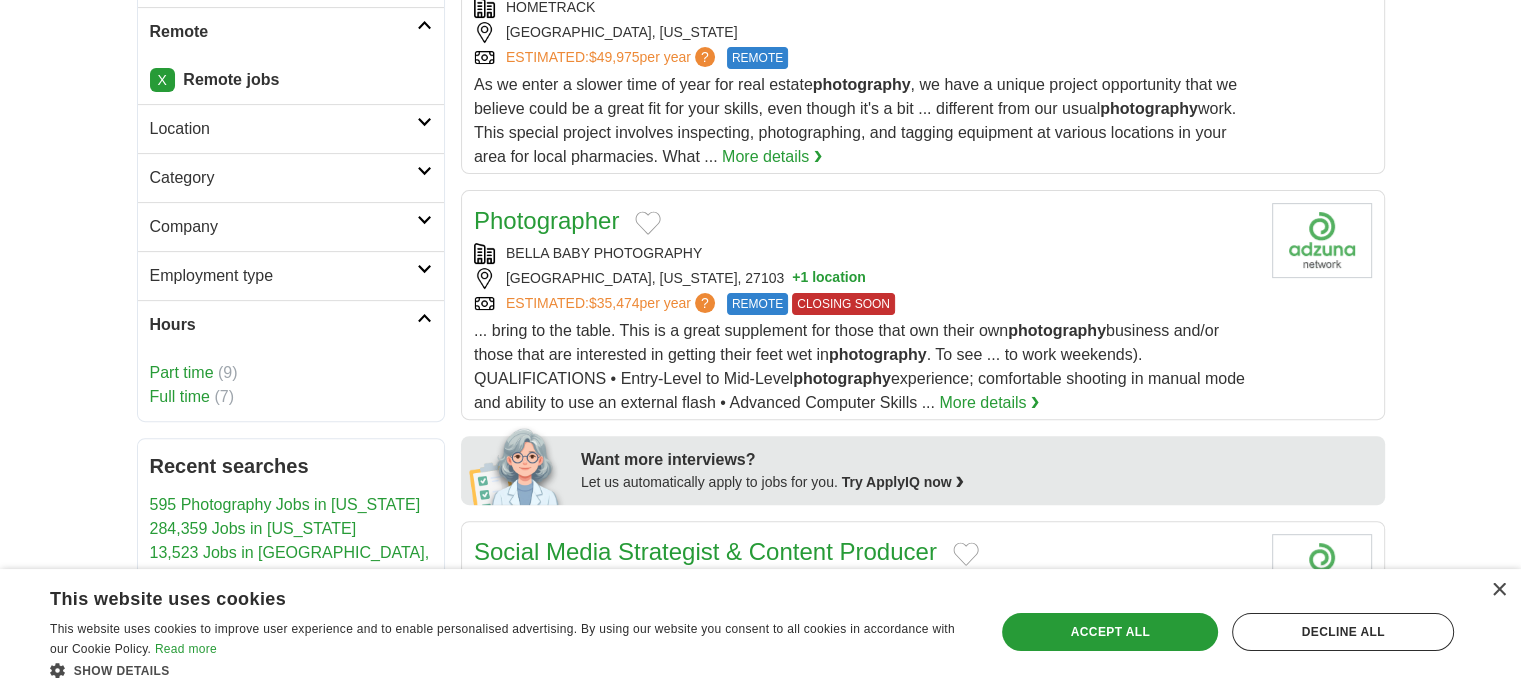 scroll, scrollTop: 620, scrollLeft: 0, axis: vertical 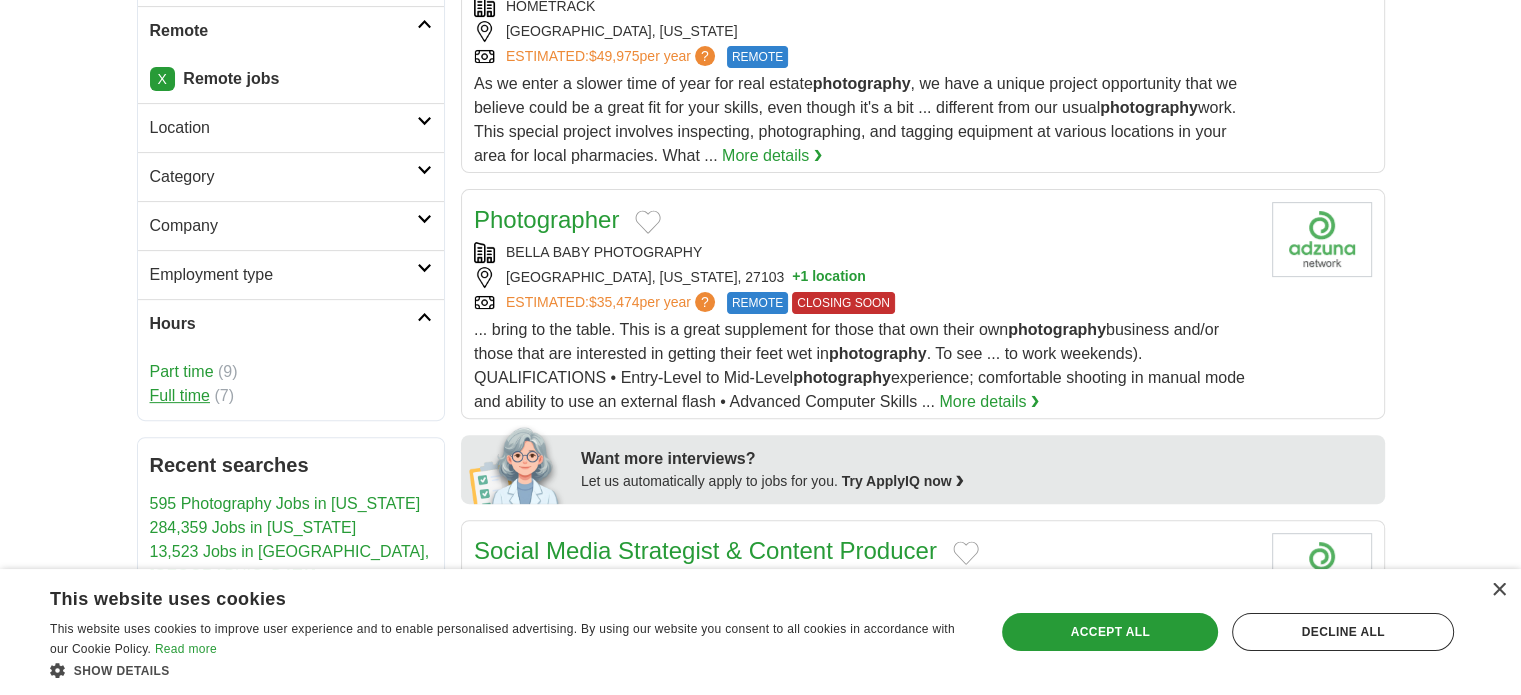 click on "Full time" at bounding box center [180, 395] 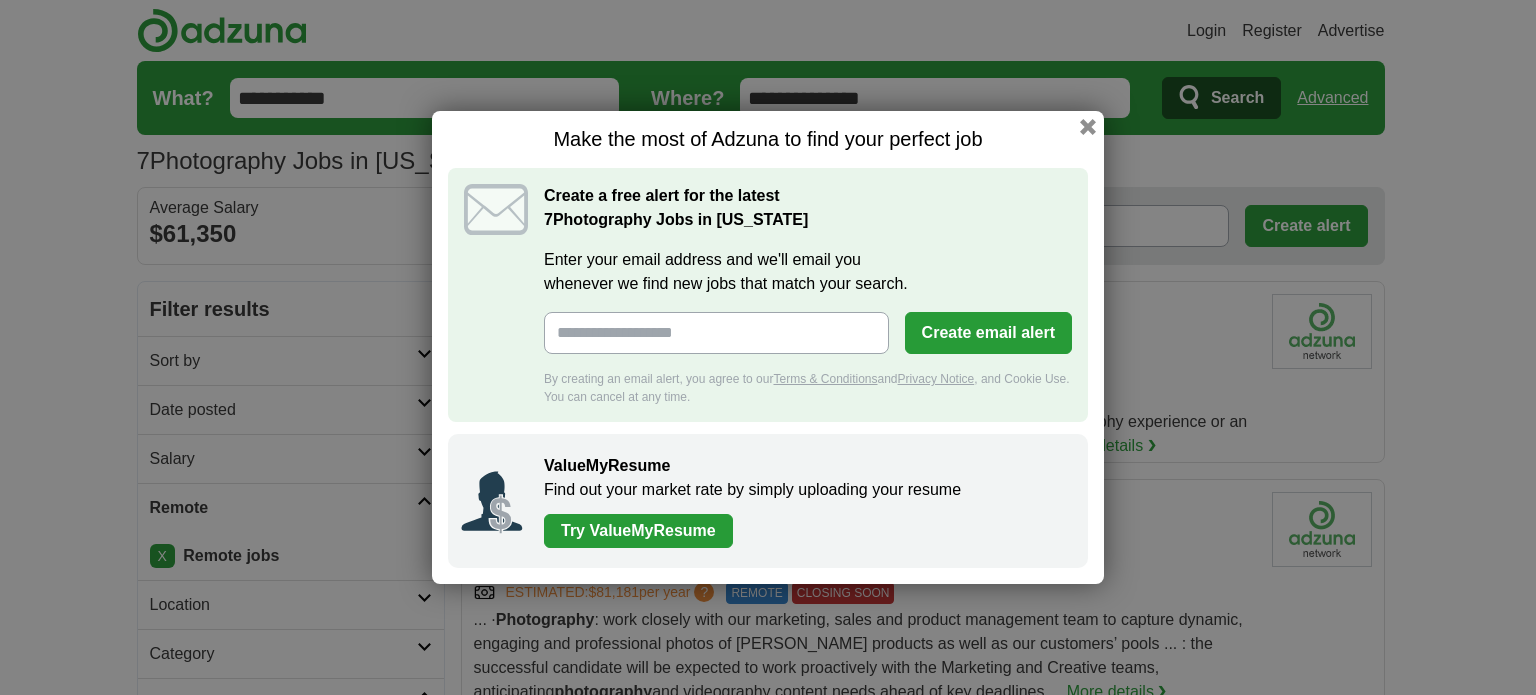 scroll, scrollTop: 0, scrollLeft: 0, axis: both 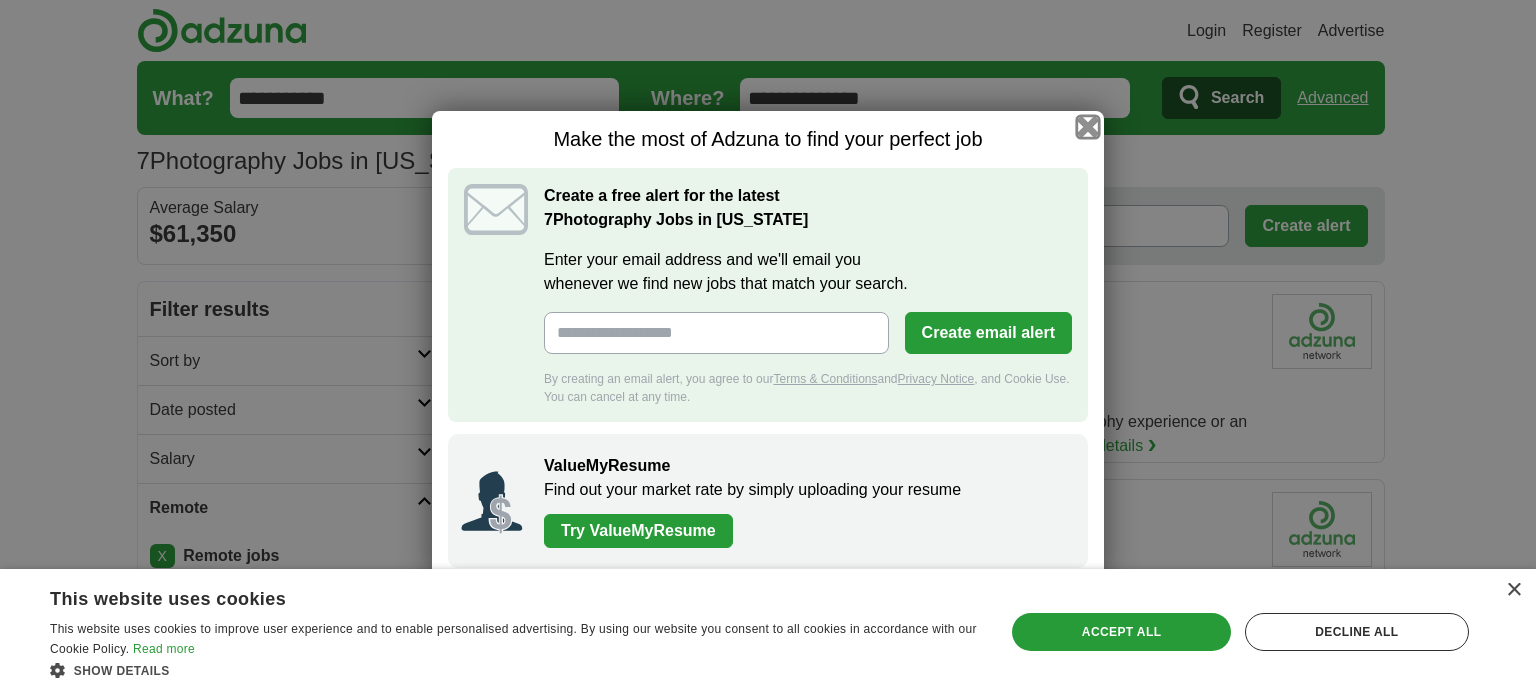 click at bounding box center [1088, 127] 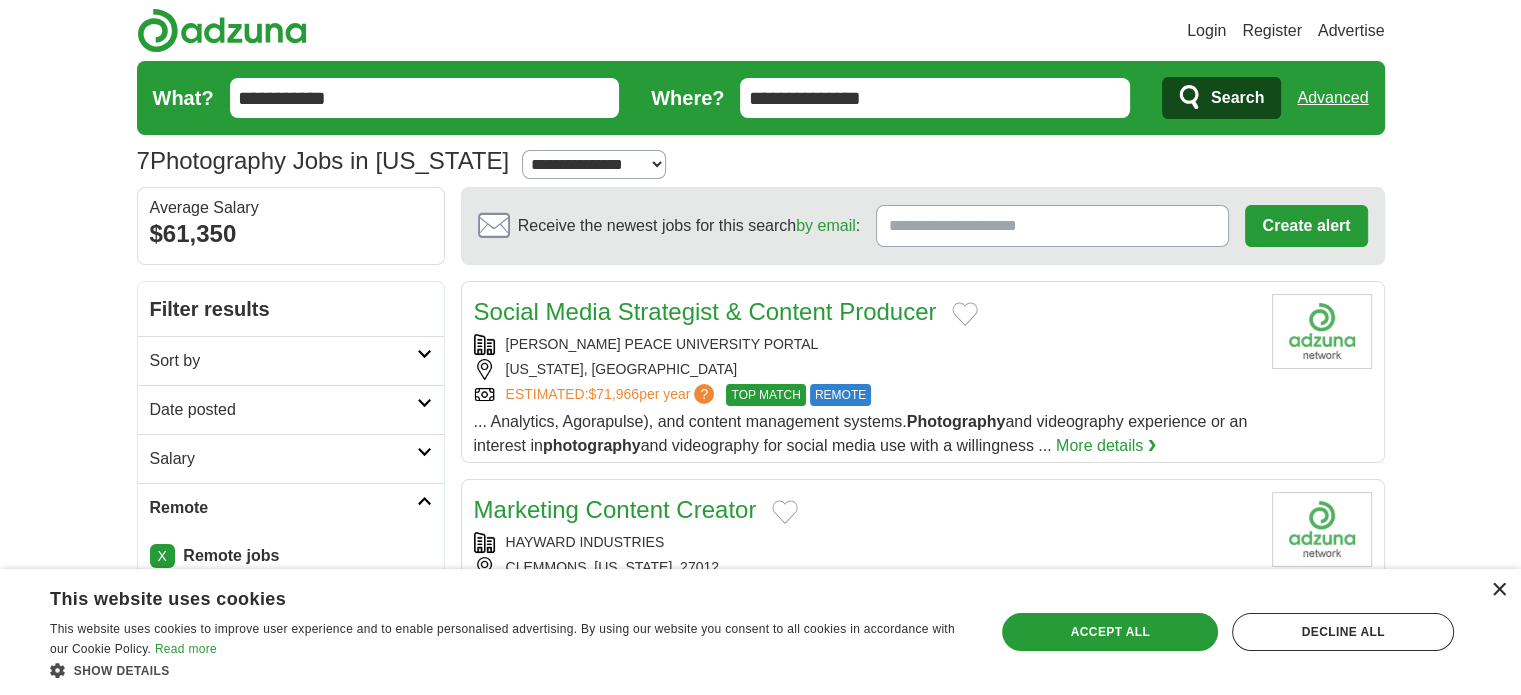 click on "×" at bounding box center [1498, 590] 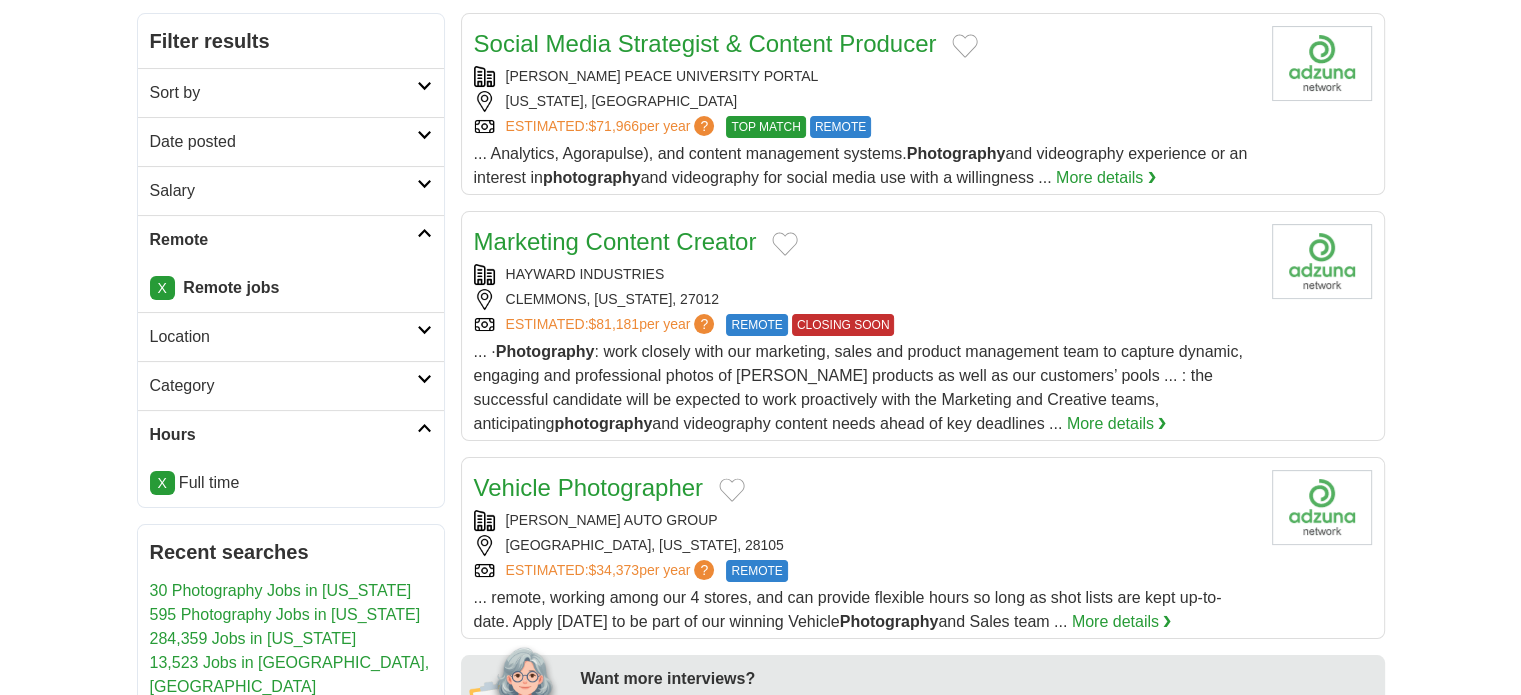 scroll, scrollTop: 248, scrollLeft: 0, axis: vertical 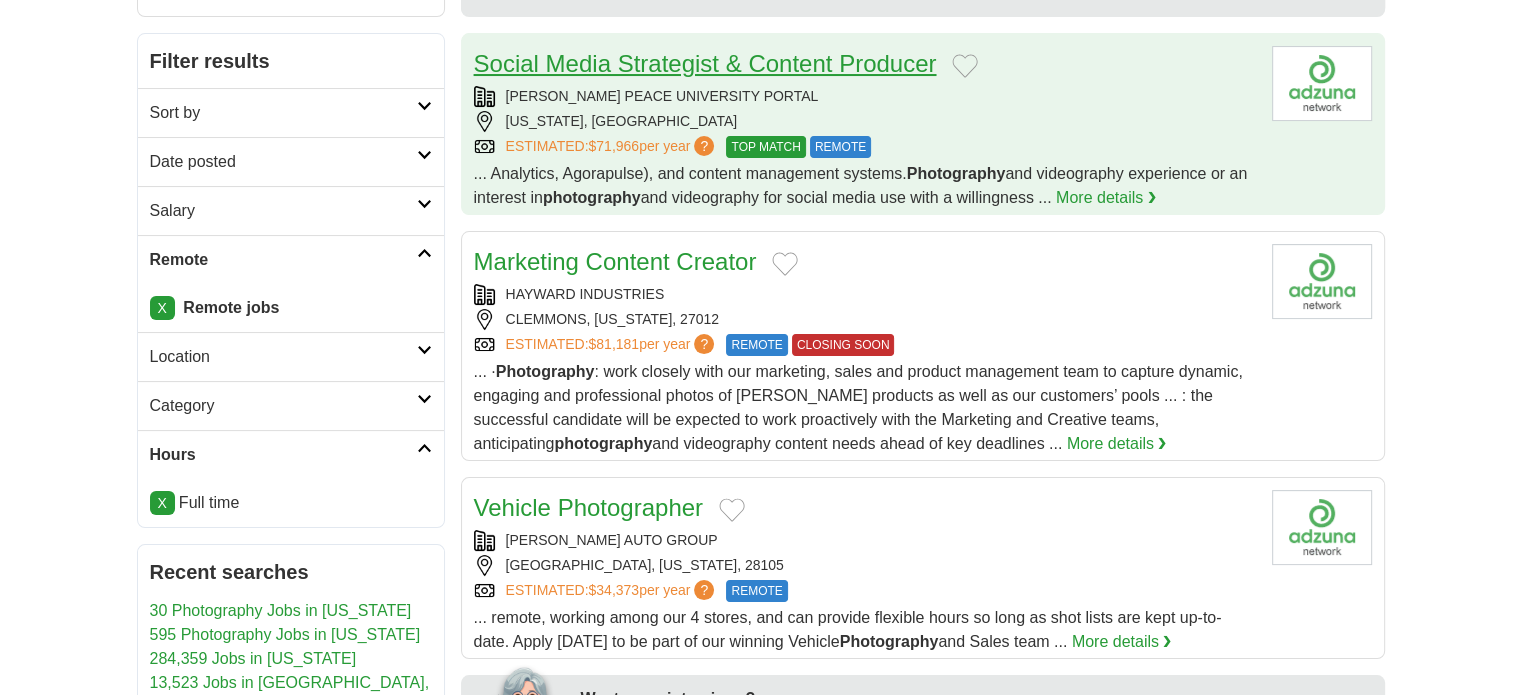 click on "Social Media Strategist & Content Producer" at bounding box center [705, 63] 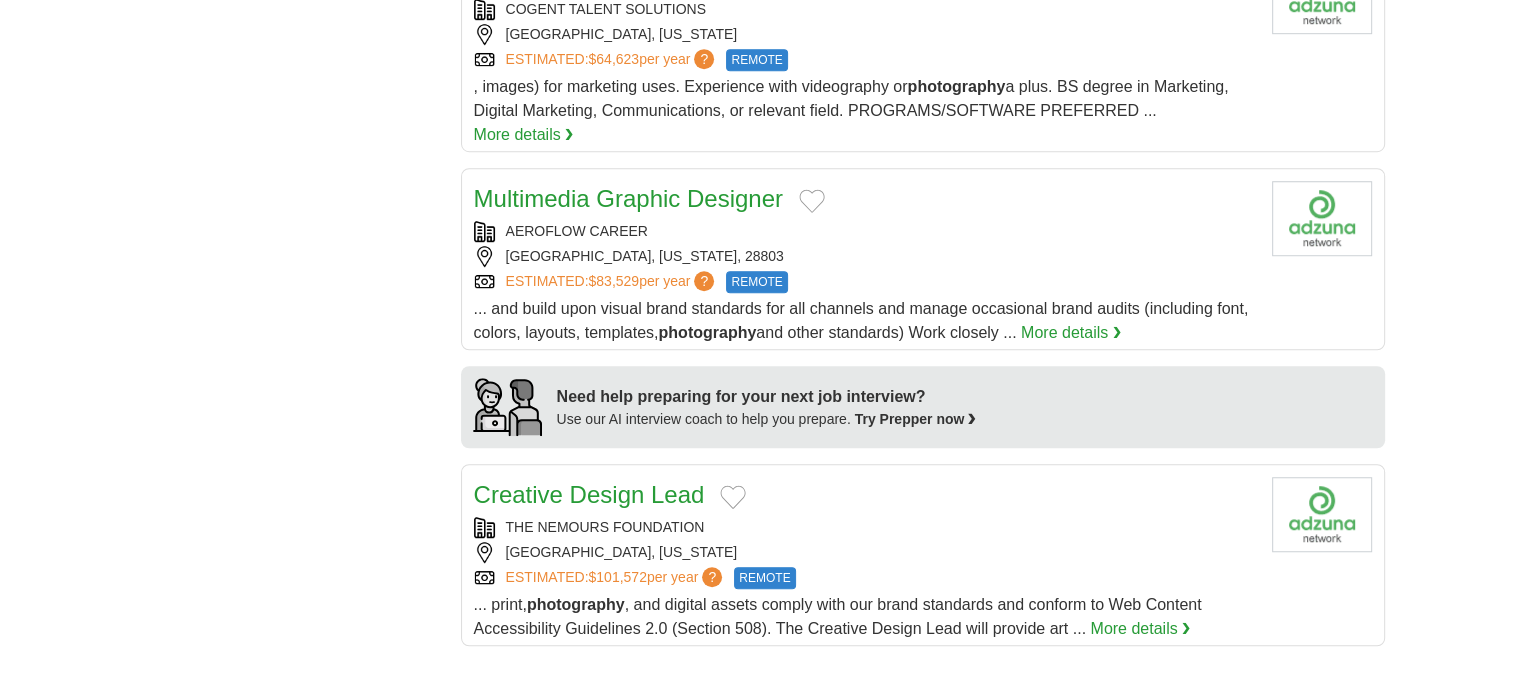 scroll, scrollTop: 1290, scrollLeft: 0, axis: vertical 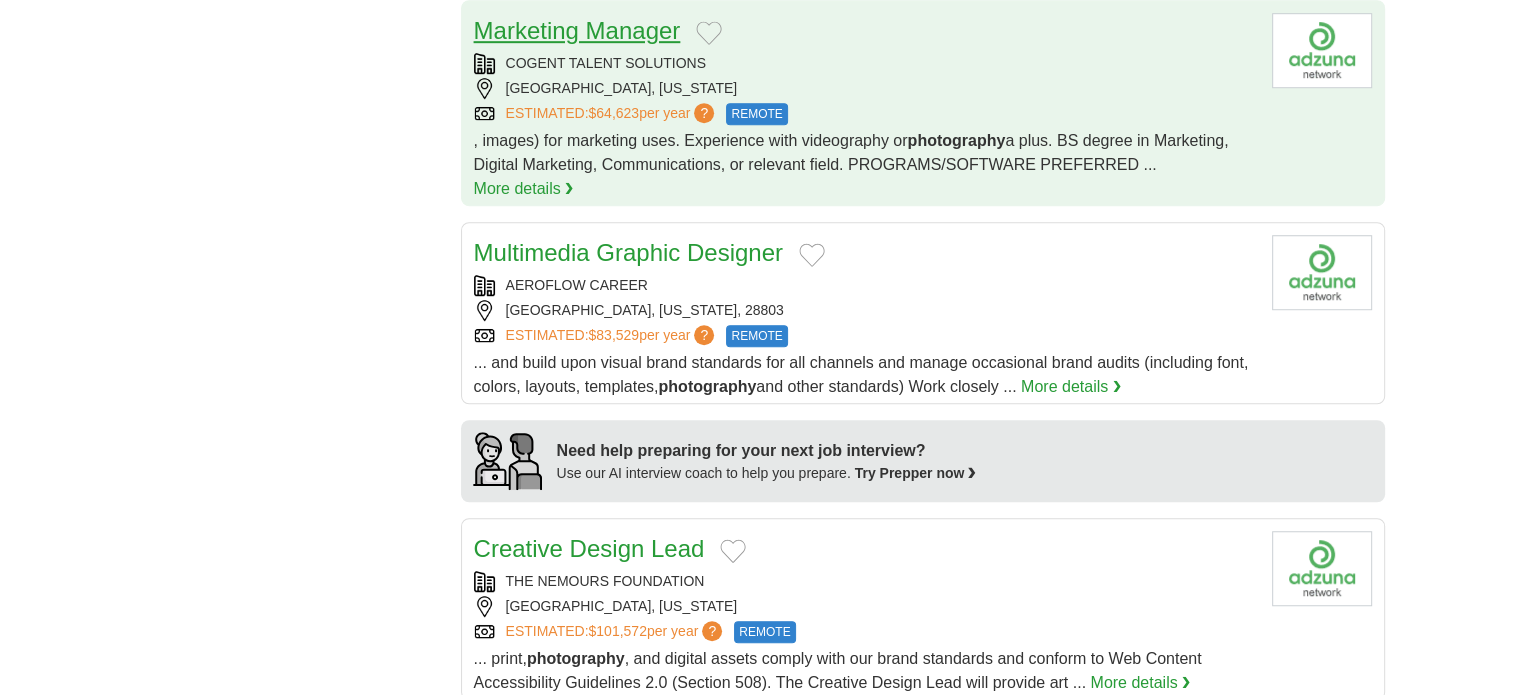 click on "Marketing Manager" at bounding box center [577, 30] 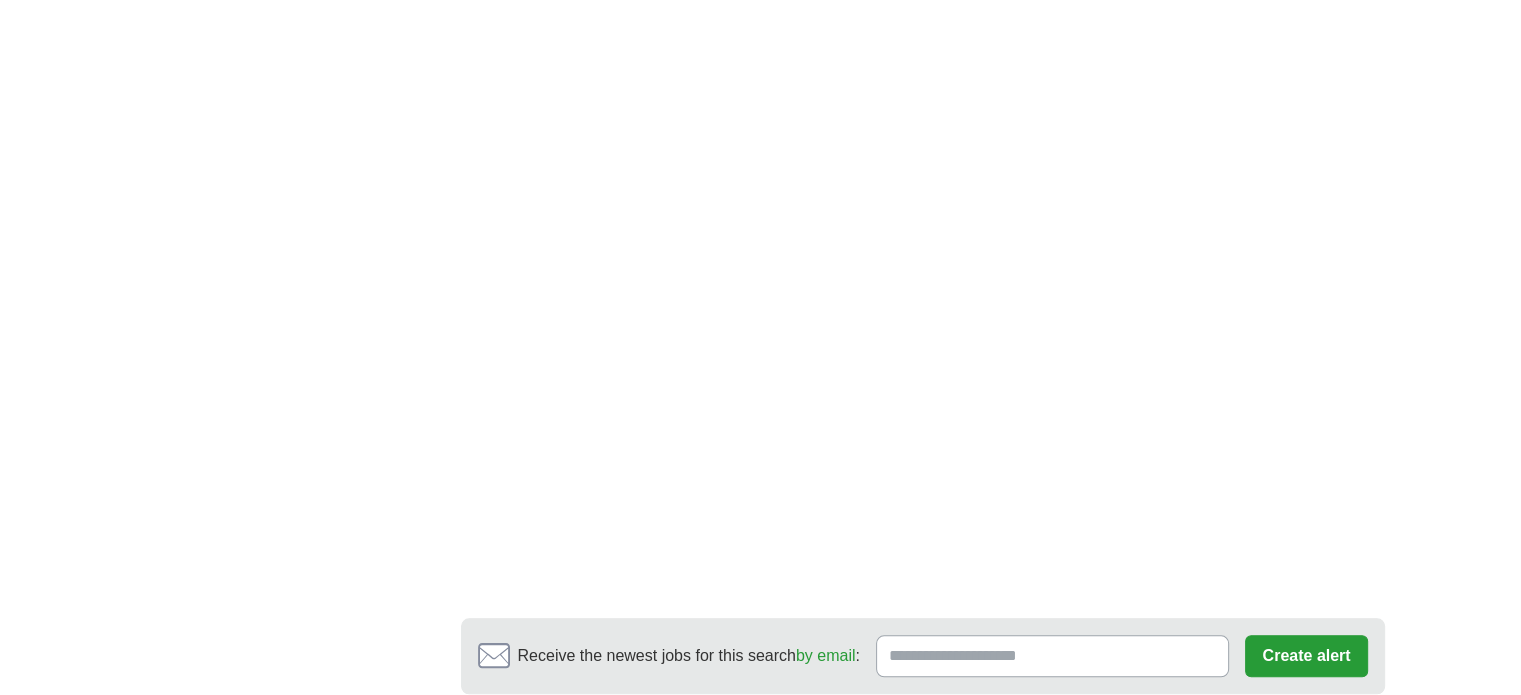 scroll, scrollTop: 2147, scrollLeft: 0, axis: vertical 